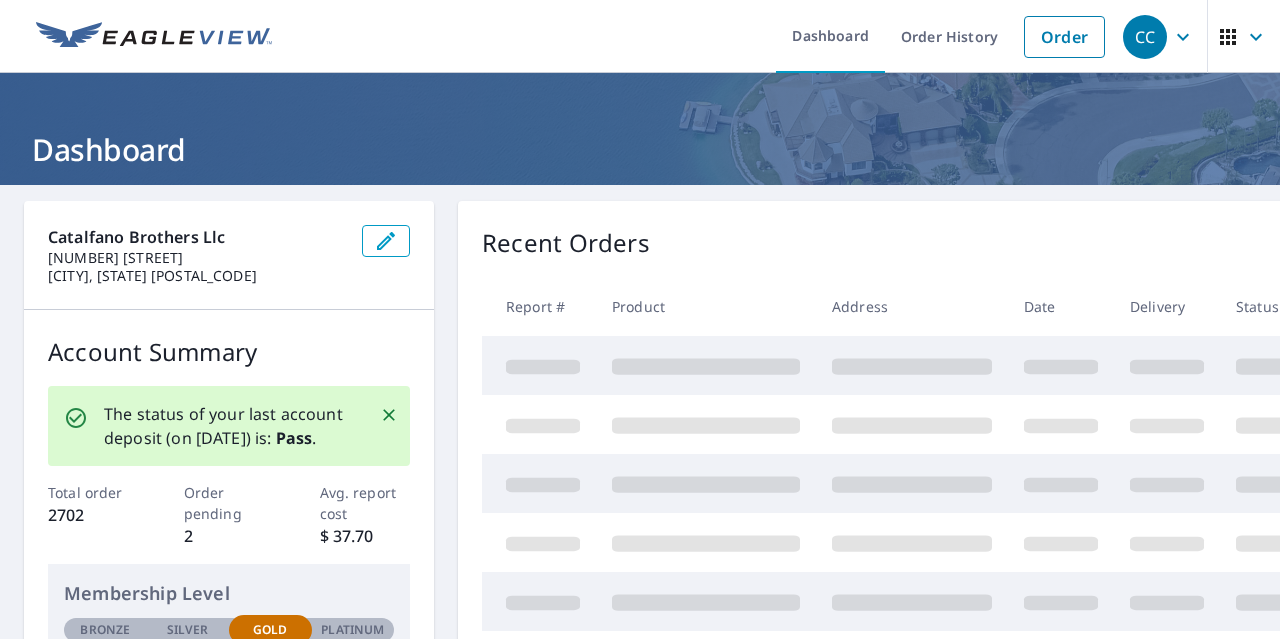 scroll, scrollTop: 0, scrollLeft: 0, axis: both 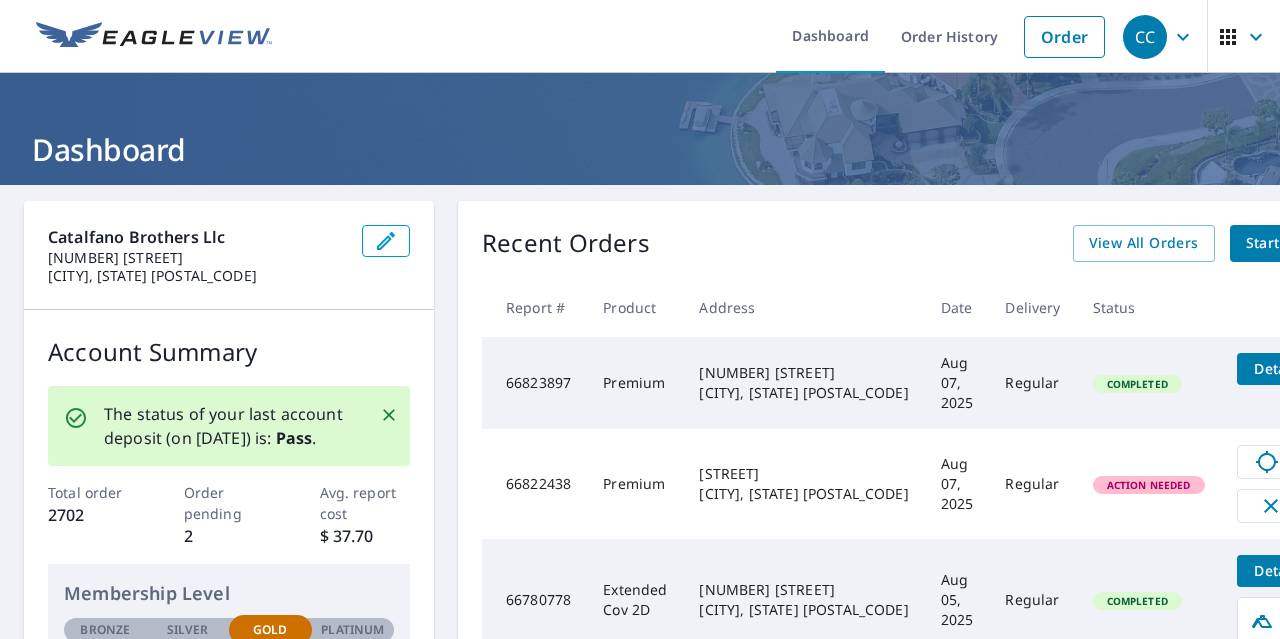 click 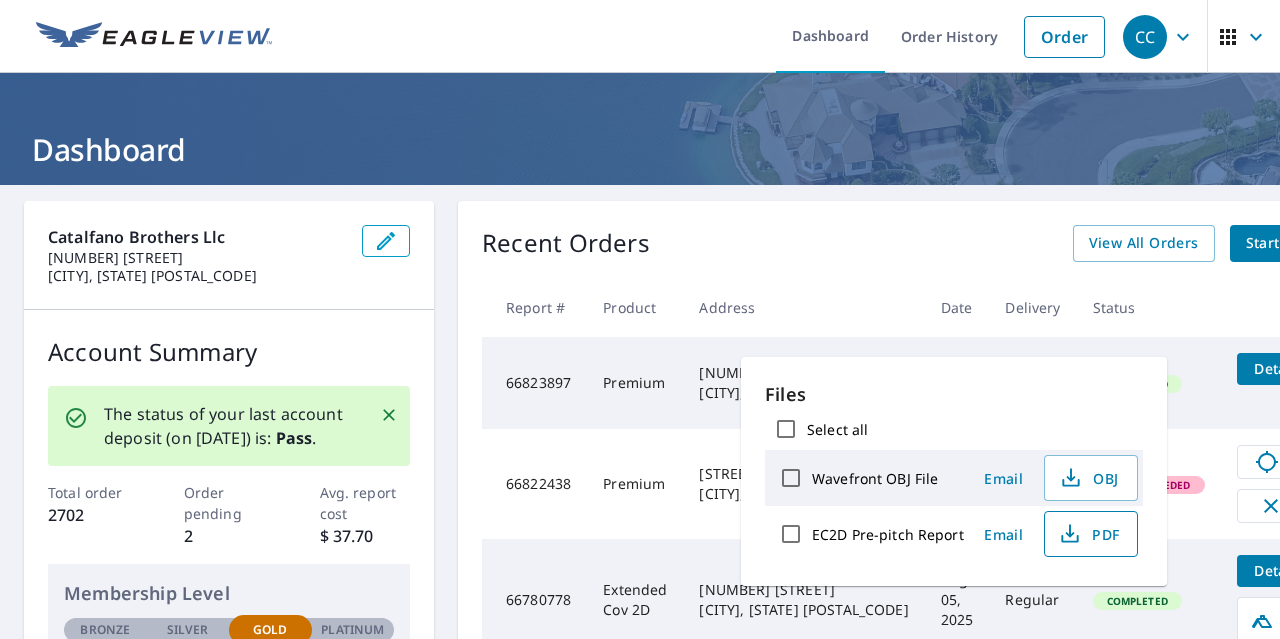 click on "PDF" at bounding box center (1089, 534) 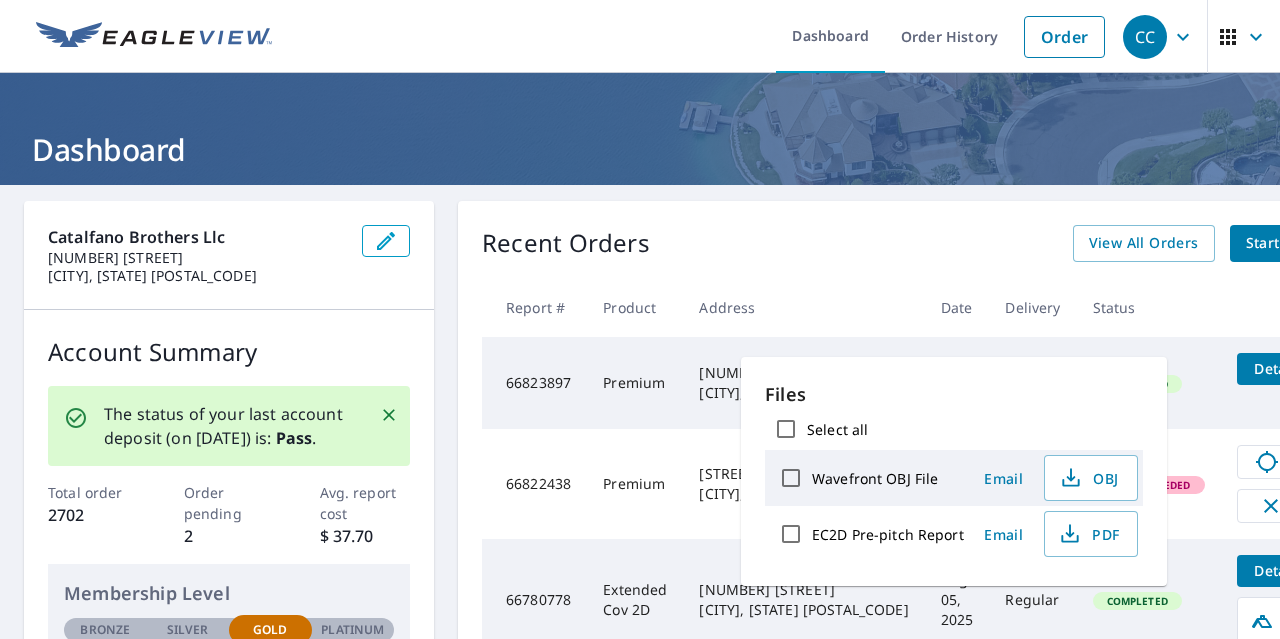 click on "Recent Orders View All Orders Start New Order" at bounding box center (930, 243) 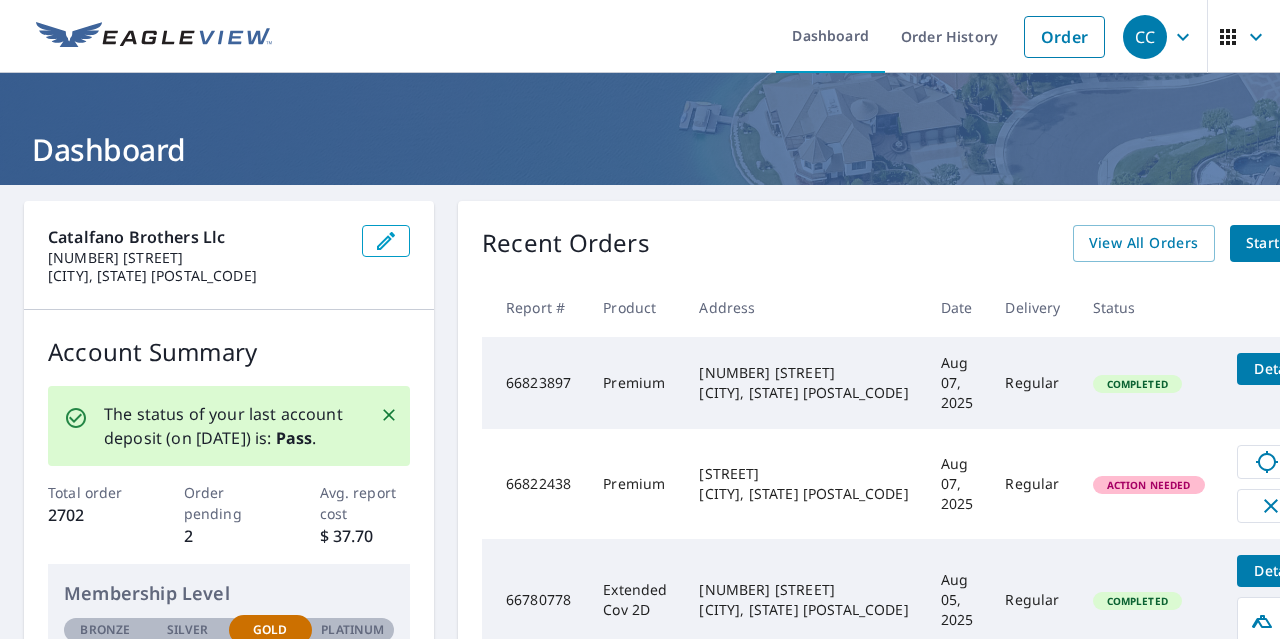 drag, startPoint x: 1178, startPoint y: 585, endPoint x: 1089, endPoint y: 531, distance: 104.100914 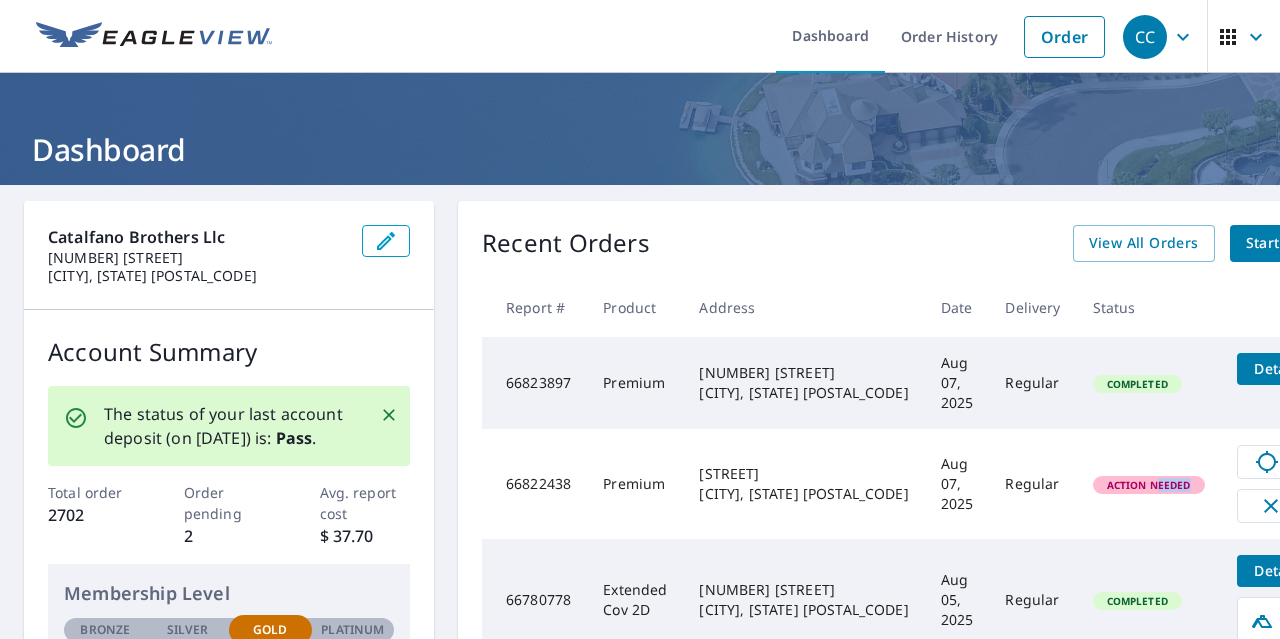 click on "Regular" at bounding box center [1032, 600] 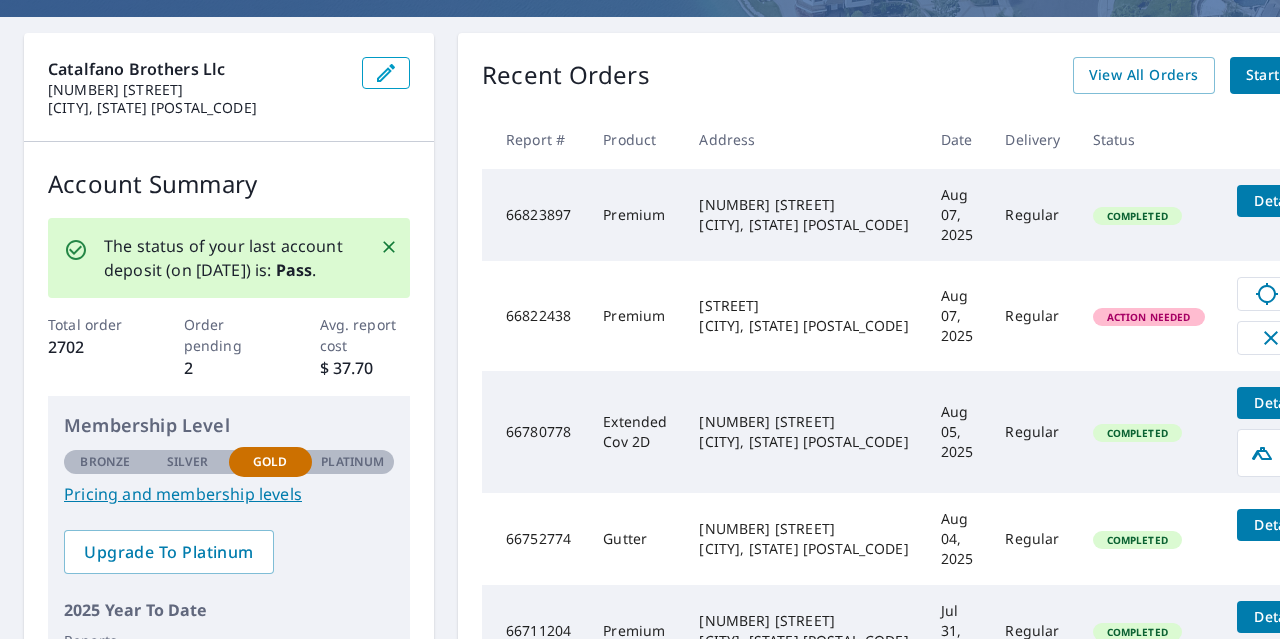 scroll, scrollTop: 169, scrollLeft: 0, axis: vertical 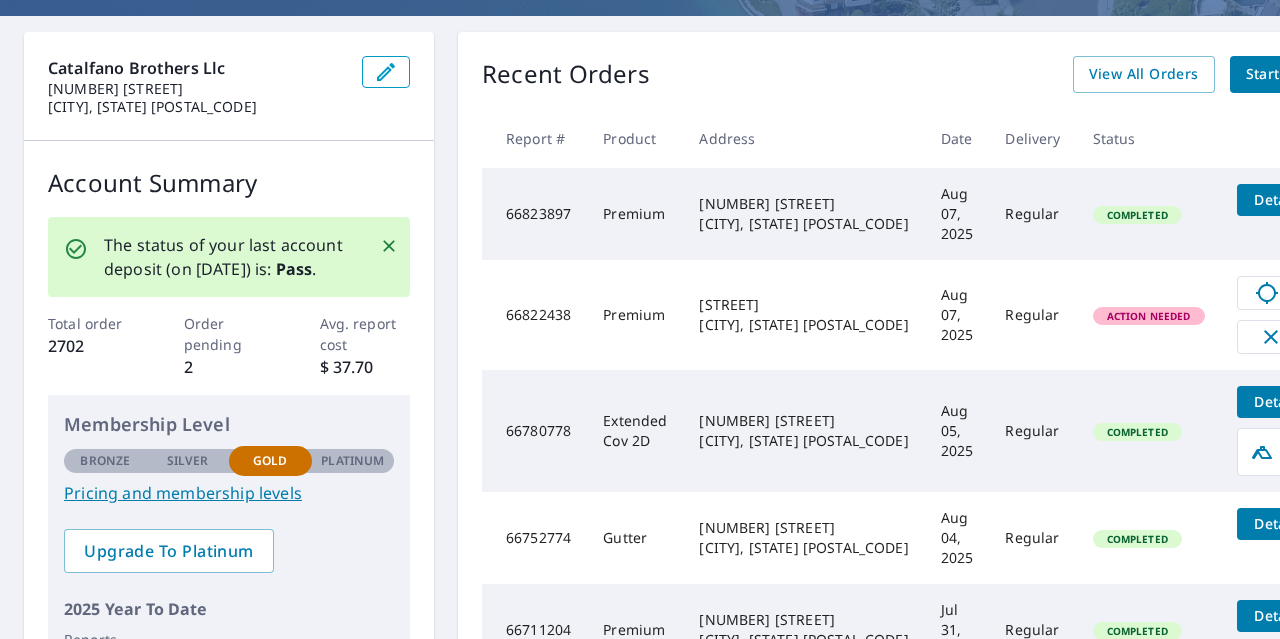 click on "Details" at bounding box center [1279, 401] 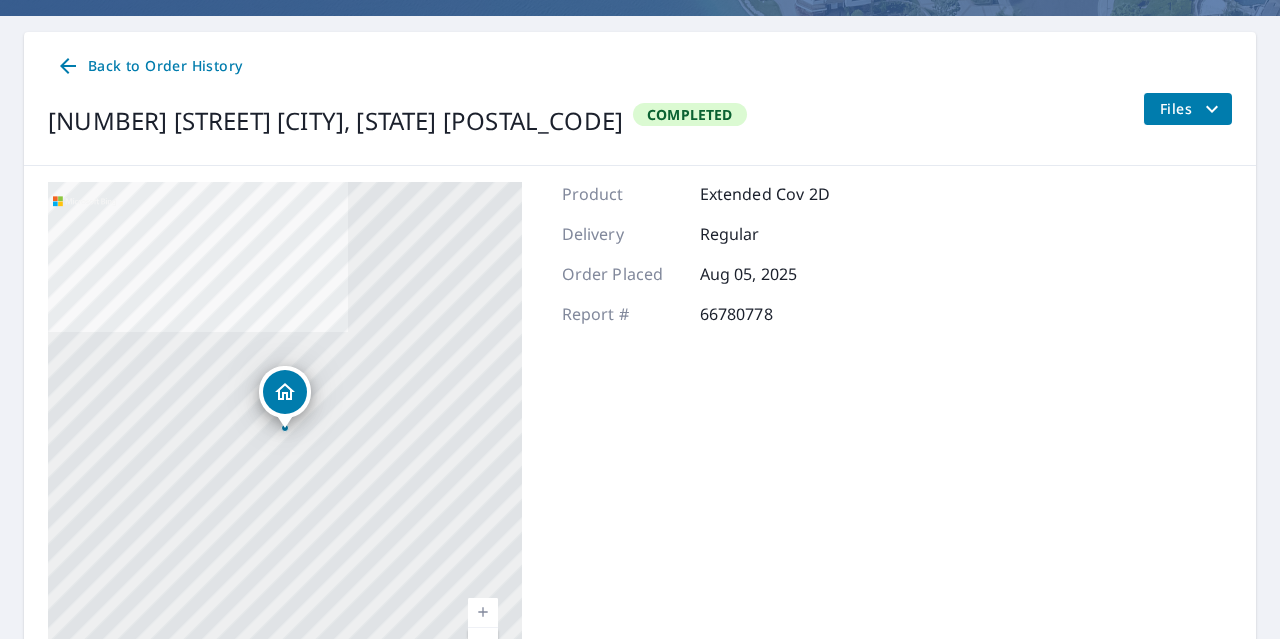 click on "Back to Order History" at bounding box center (149, 66) 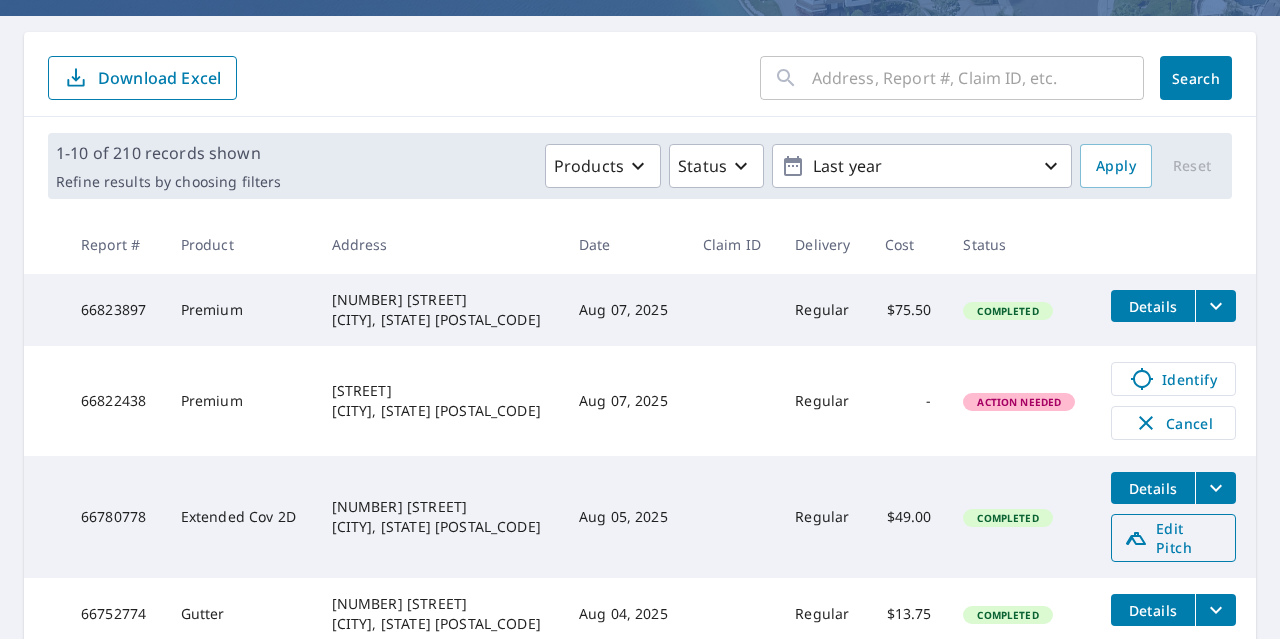 click on "Edit Pitch" at bounding box center (1173, 538) 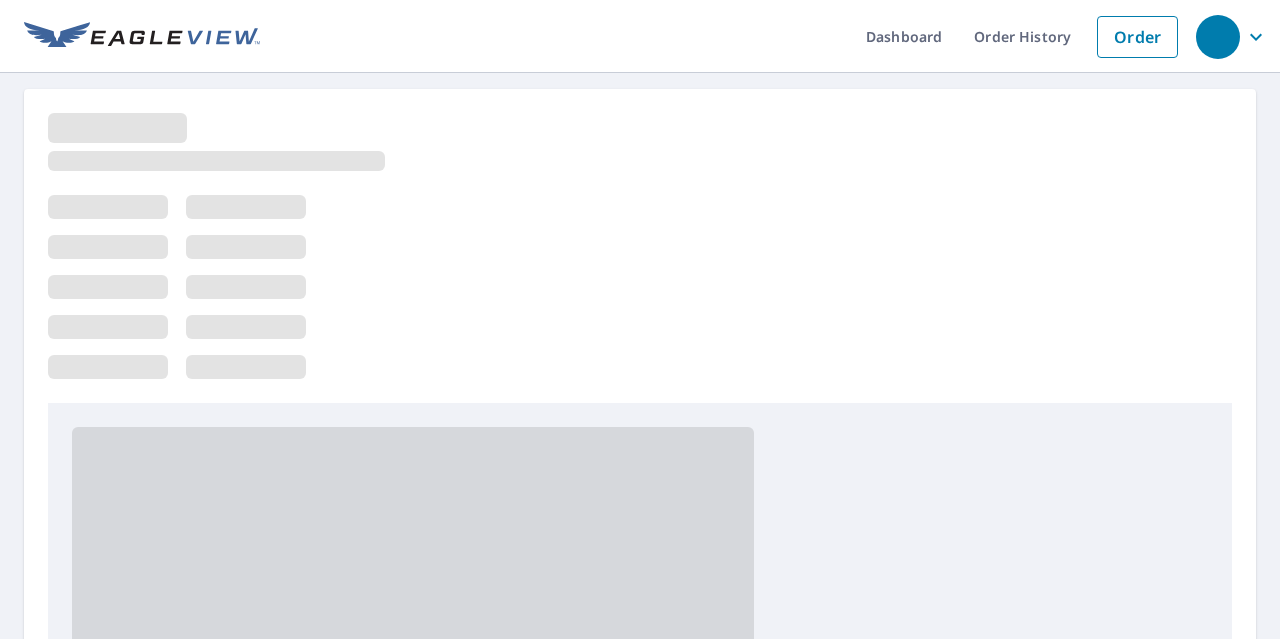 scroll, scrollTop: 0, scrollLeft: 0, axis: both 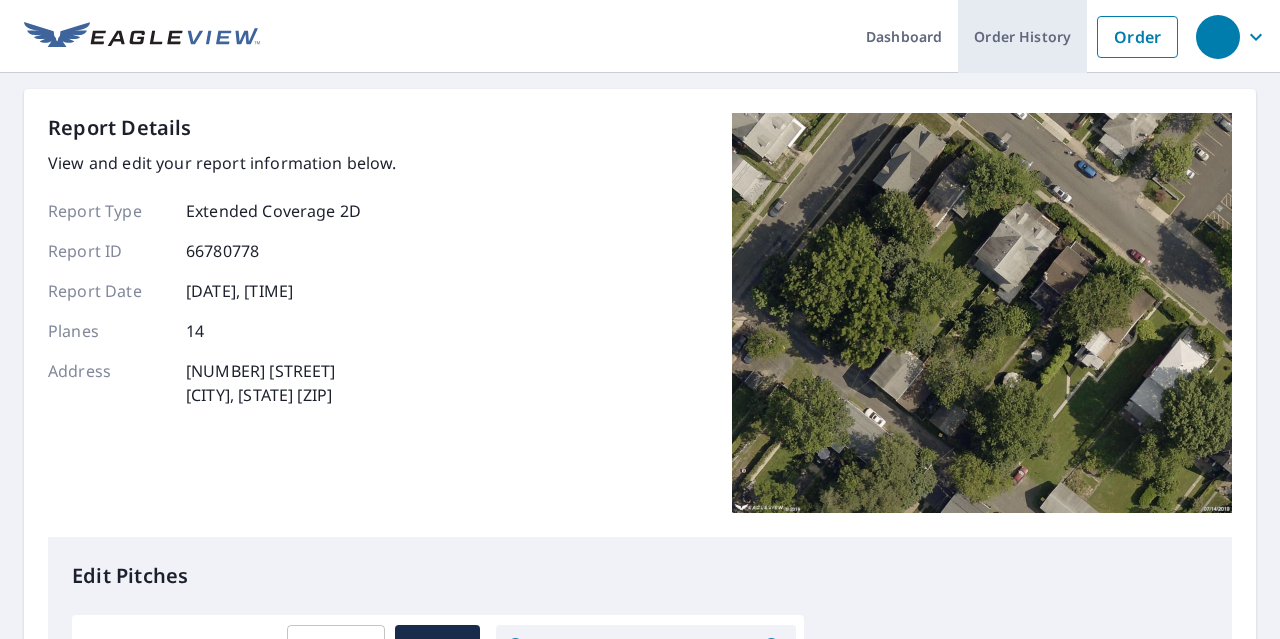 click on "Order History" at bounding box center [1022, 36] 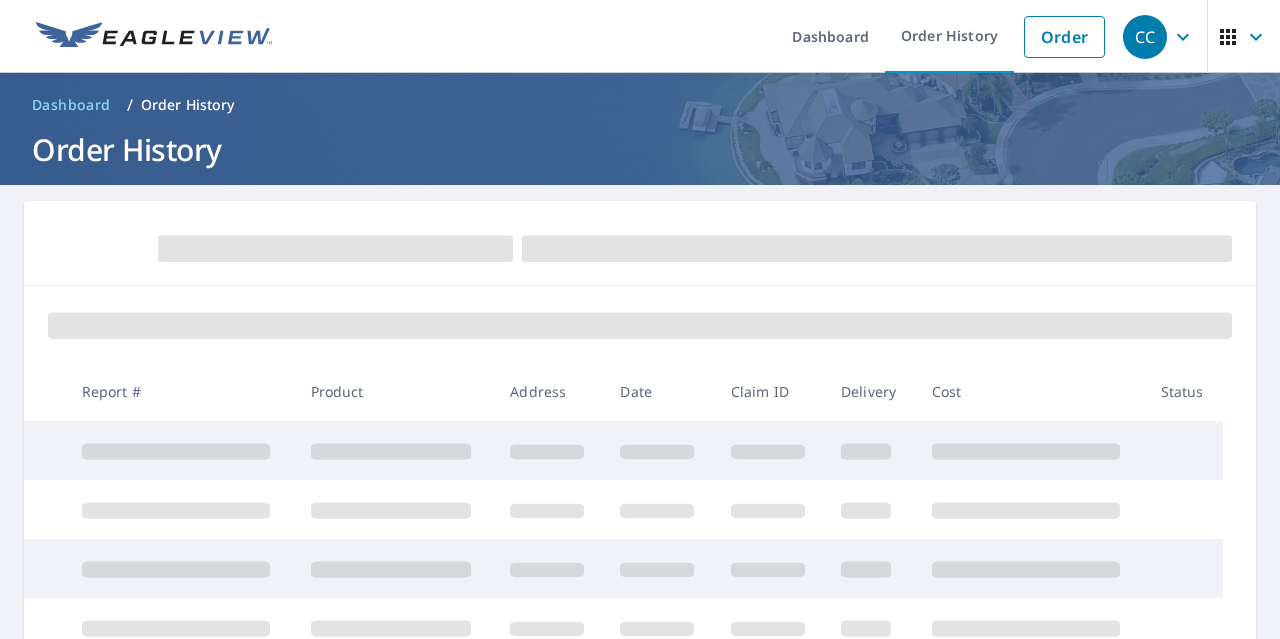scroll, scrollTop: 0, scrollLeft: 0, axis: both 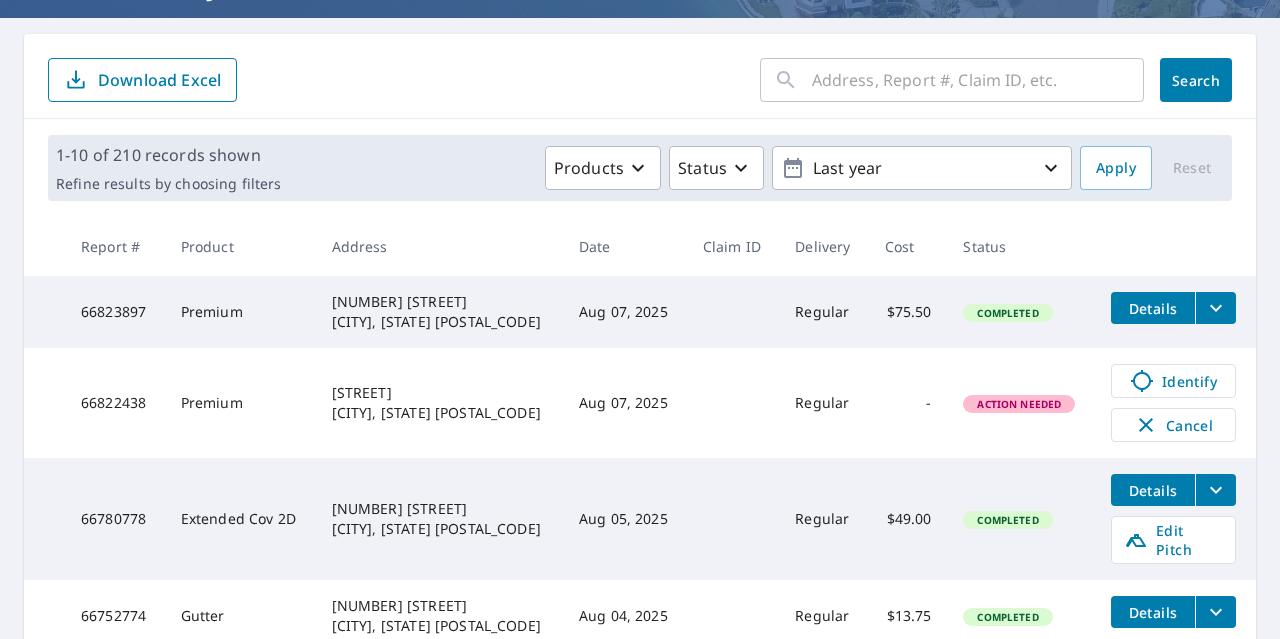 click 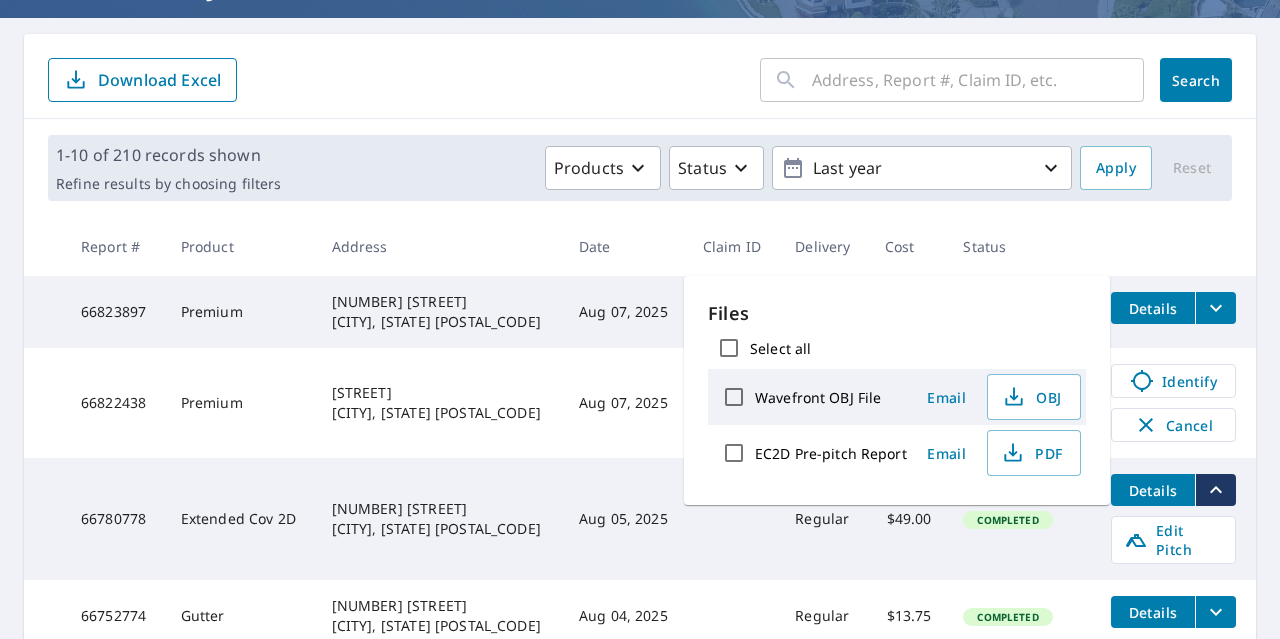 click on "Address" at bounding box center (439, 246) 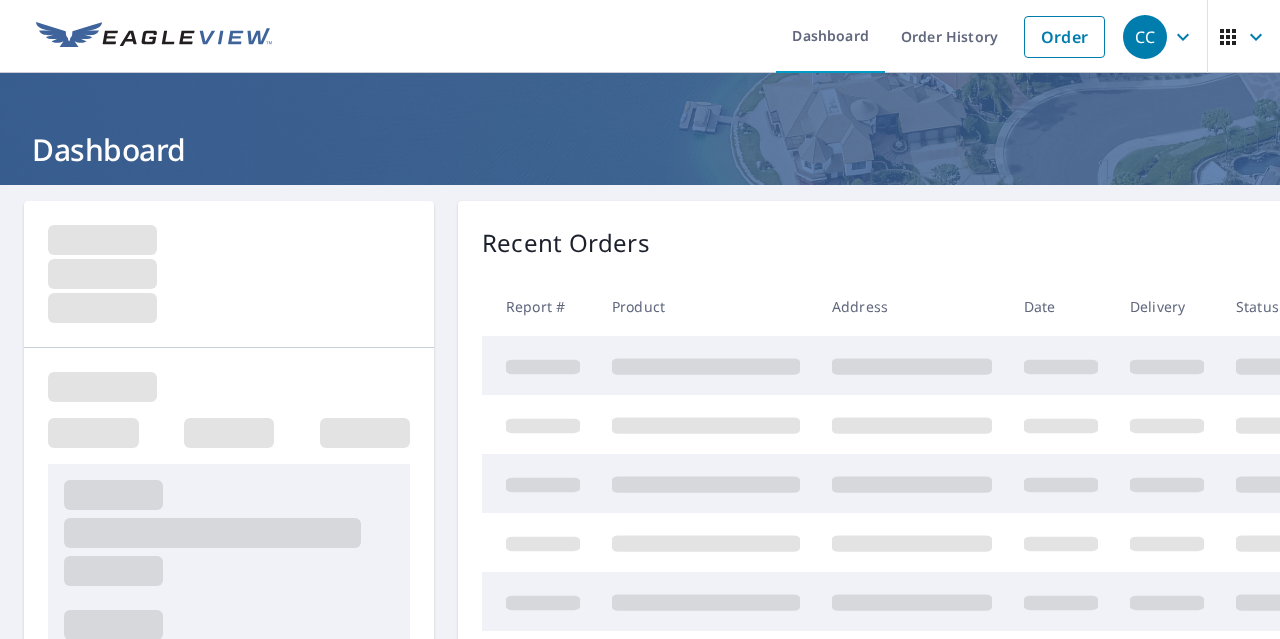scroll, scrollTop: 0, scrollLeft: 0, axis: both 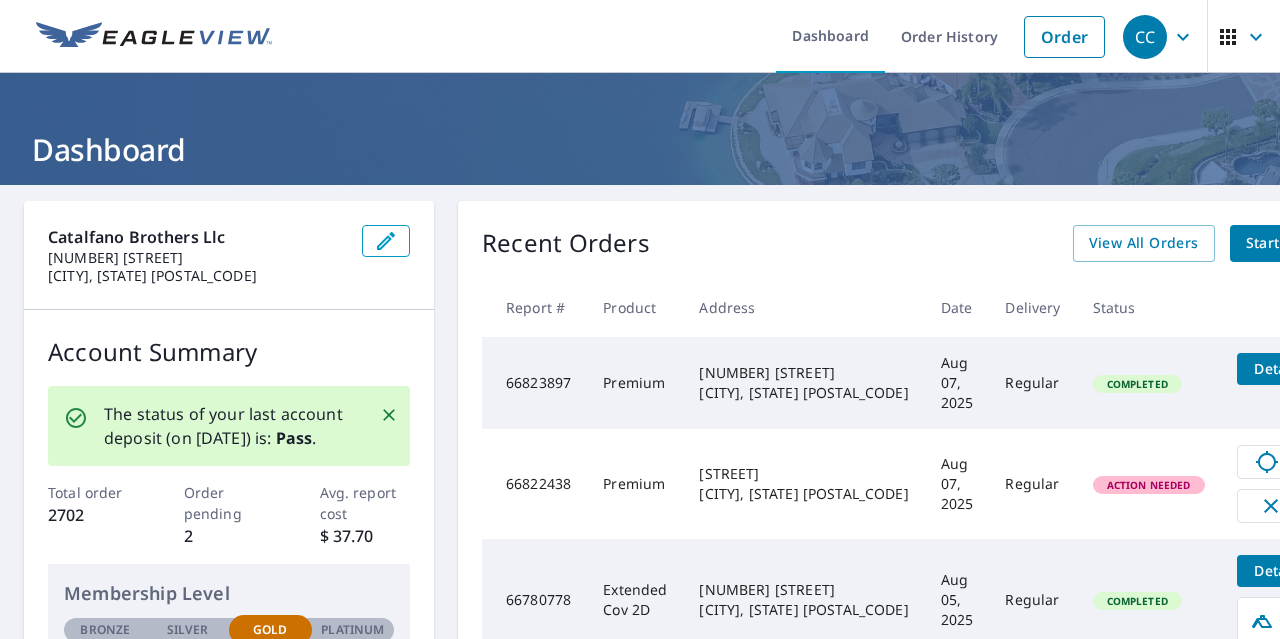 click on "[NUMBER] [STREET]
[CITY], [STATE] [POSTAL_CODE]" at bounding box center (803, 600) 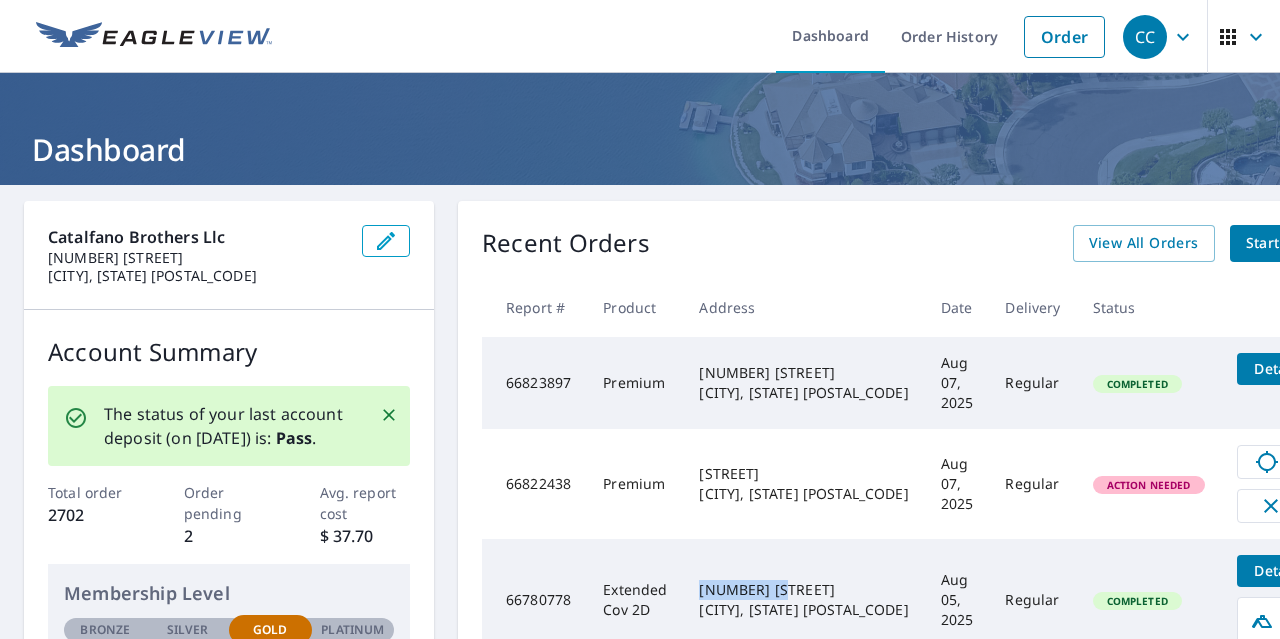 drag, startPoint x: 699, startPoint y: 579, endPoint x: 782, endPoint y: 575, distance: 83.09633 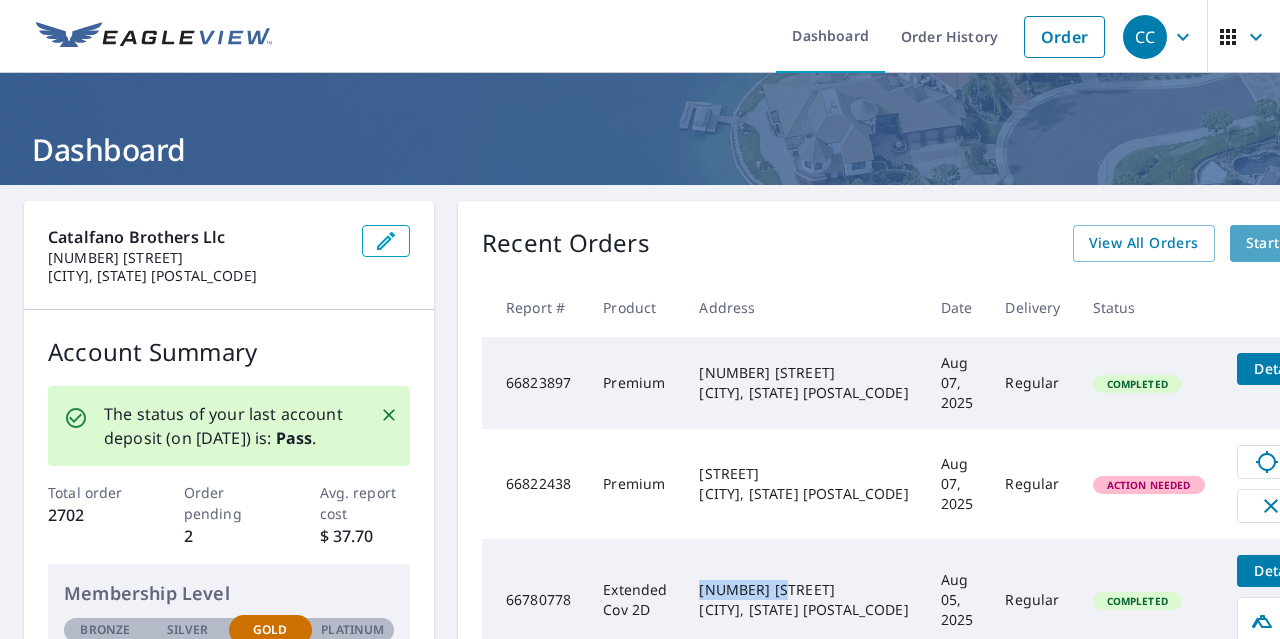 click on "Start New Order" at bounding box center [1304, 243] 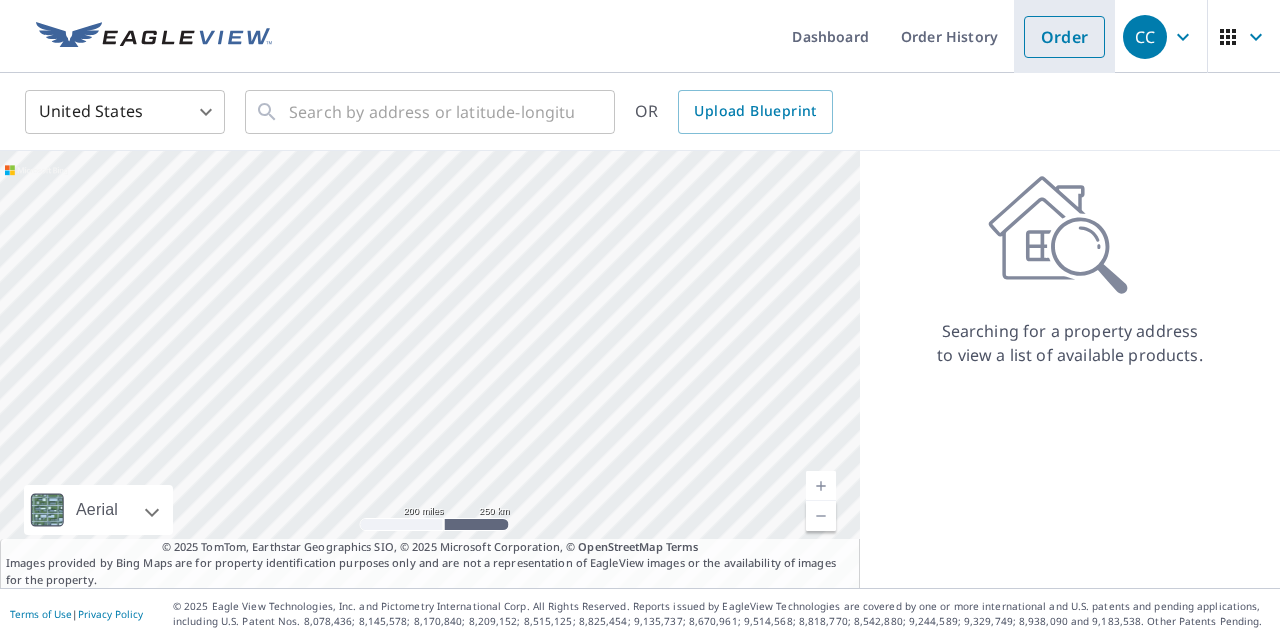 click on "Order" at bounding box center (1064, 37) 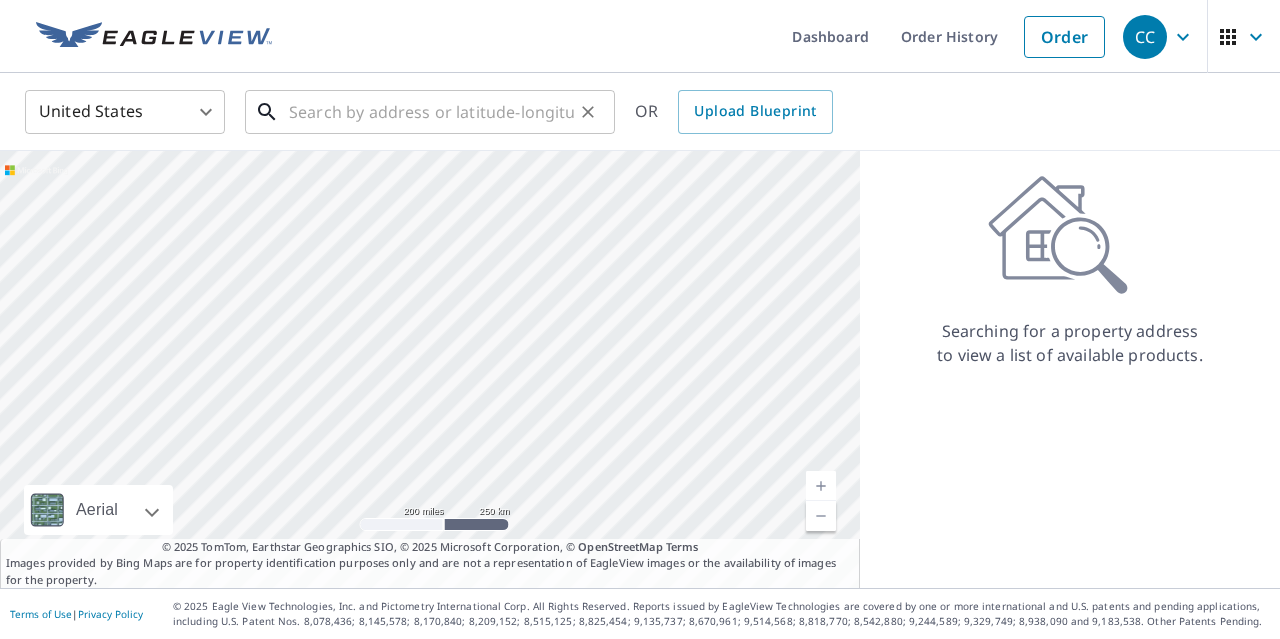 click at bounding box center (431, 112) 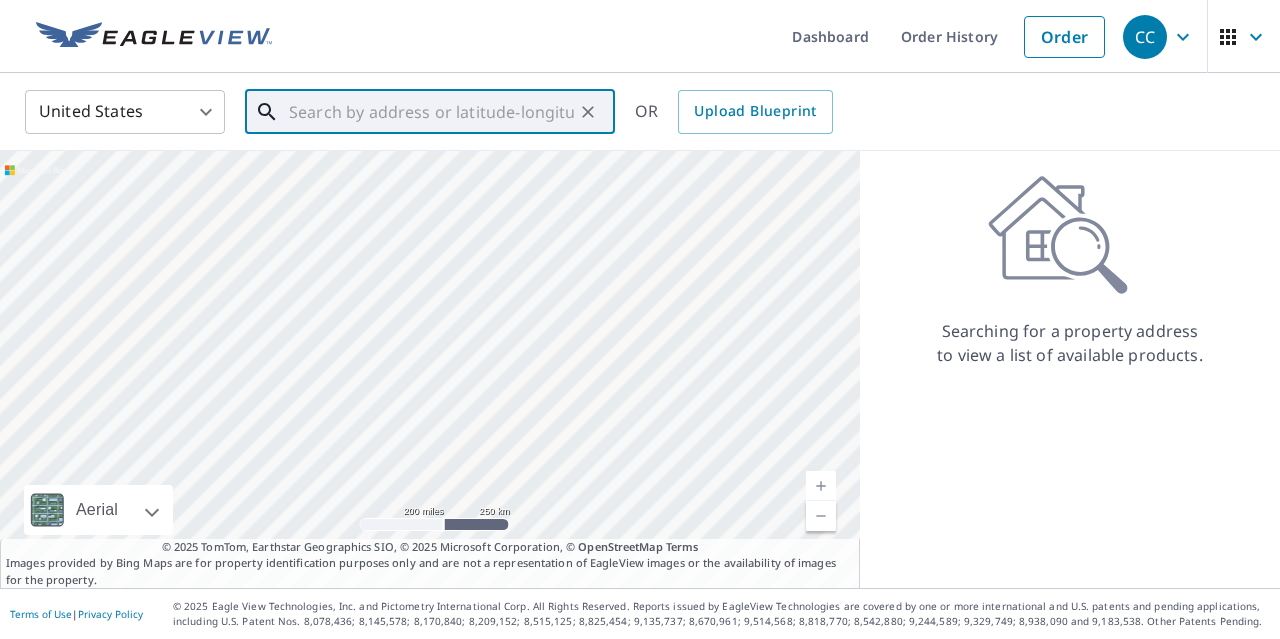 paste on "[NUMBER] [STREET]" 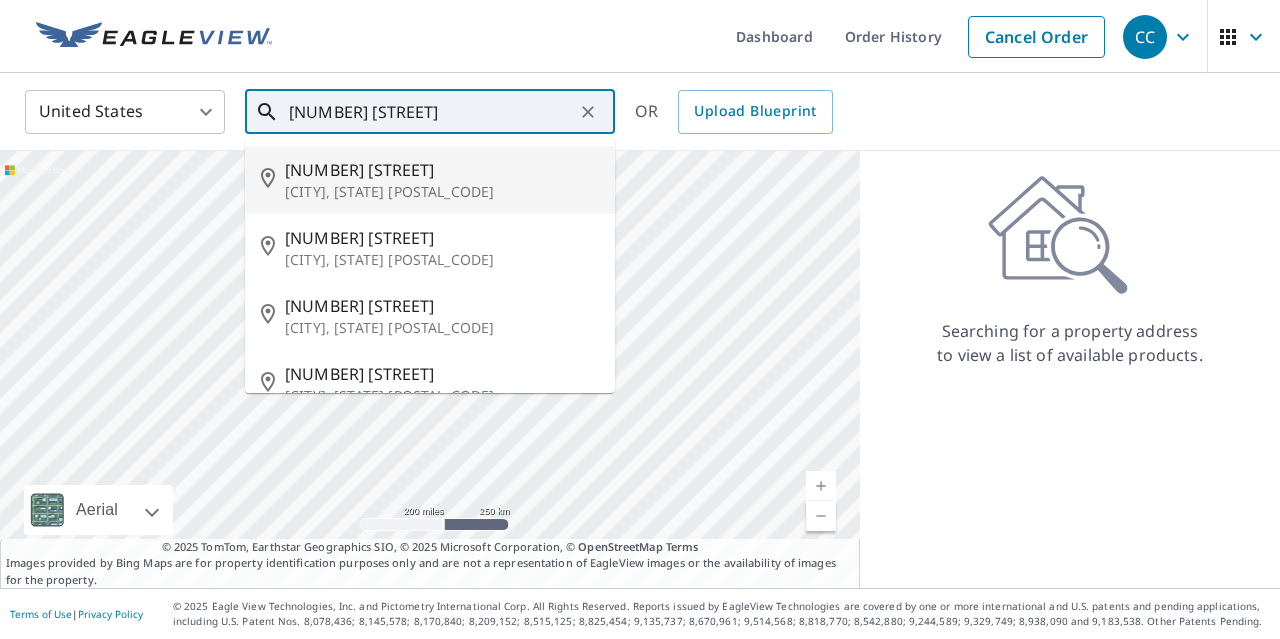 click on "[NUMBER] [STREET]" at bounding box center (431, 112) 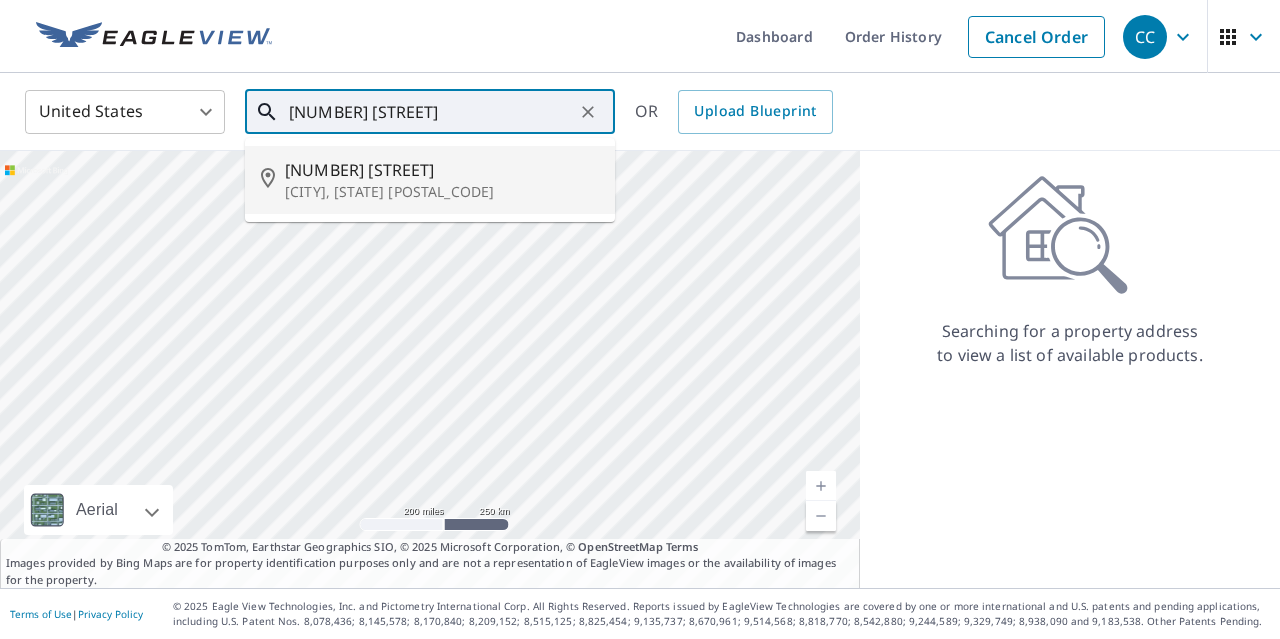 click on "[CITY], [STATE] [POSTAL_CODE]" at bounding box center [442, 192] 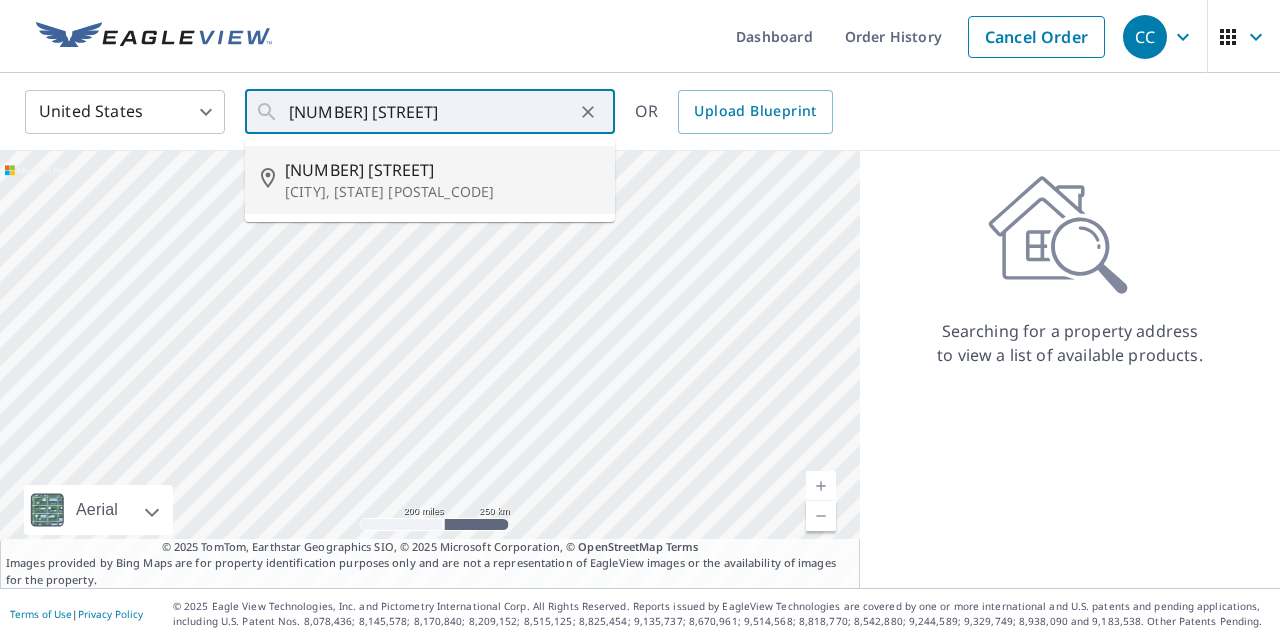 type on "[NUMBER] [STREET], [CITY], [STATE] [POSTAL_CODE]" 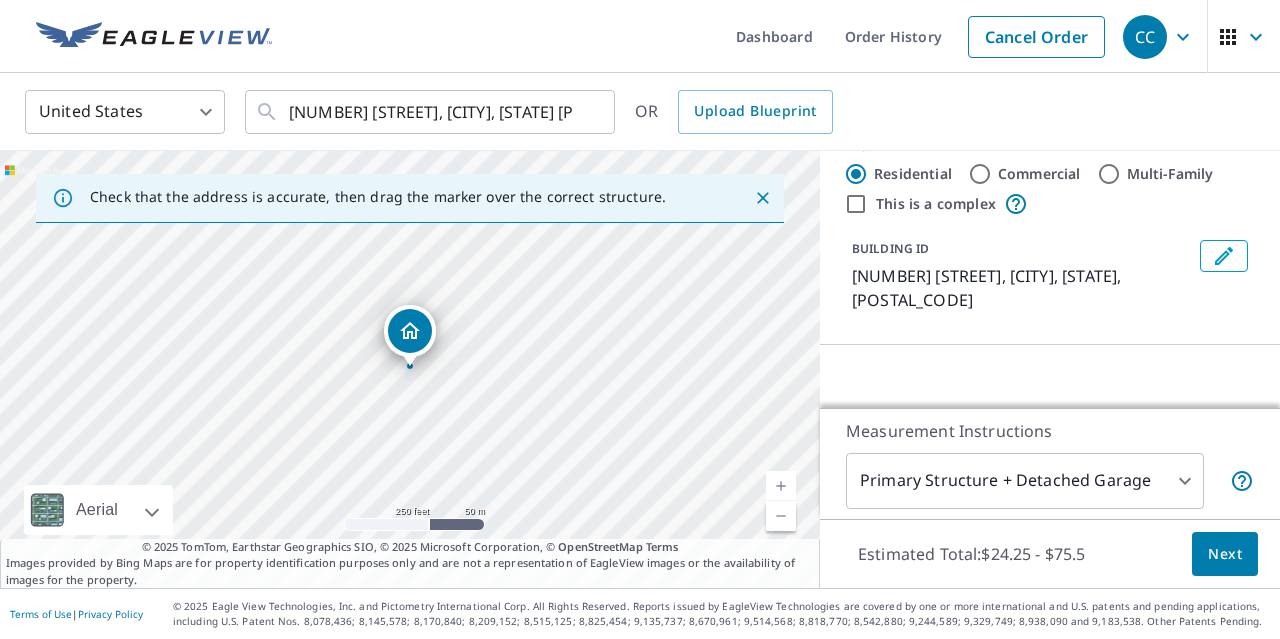 scroll, scrollTop: 68, scrollLeft: 0, axis: vertical 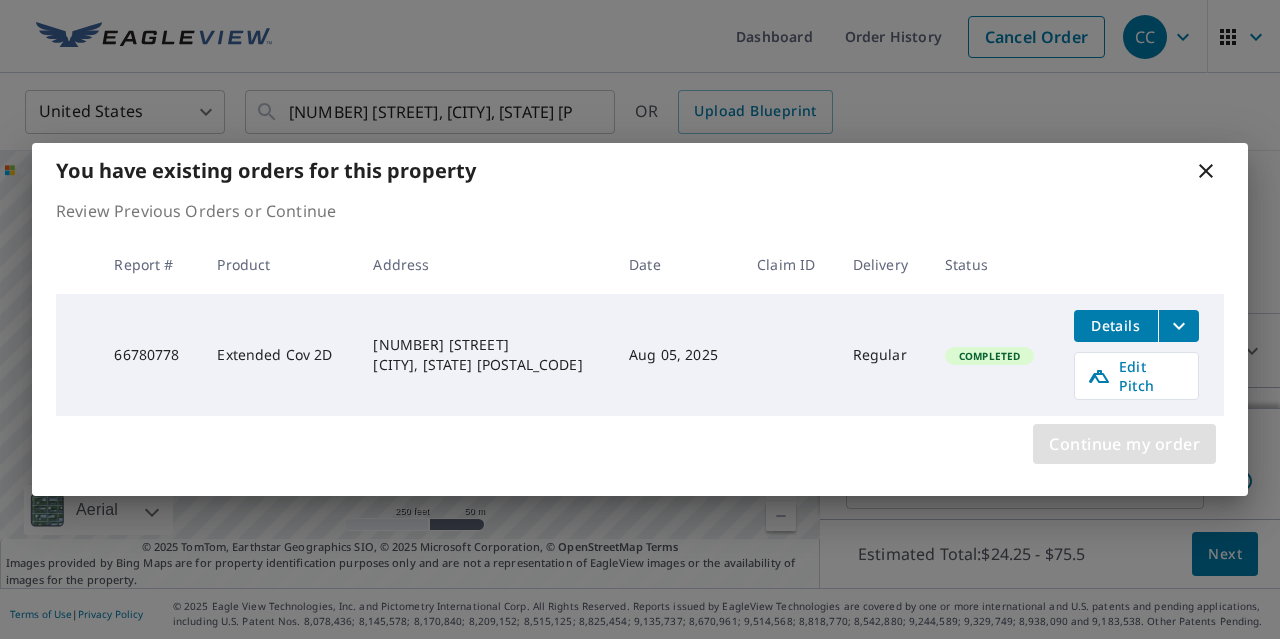 click on "Continue my order" at bounding box center [1124, 444] 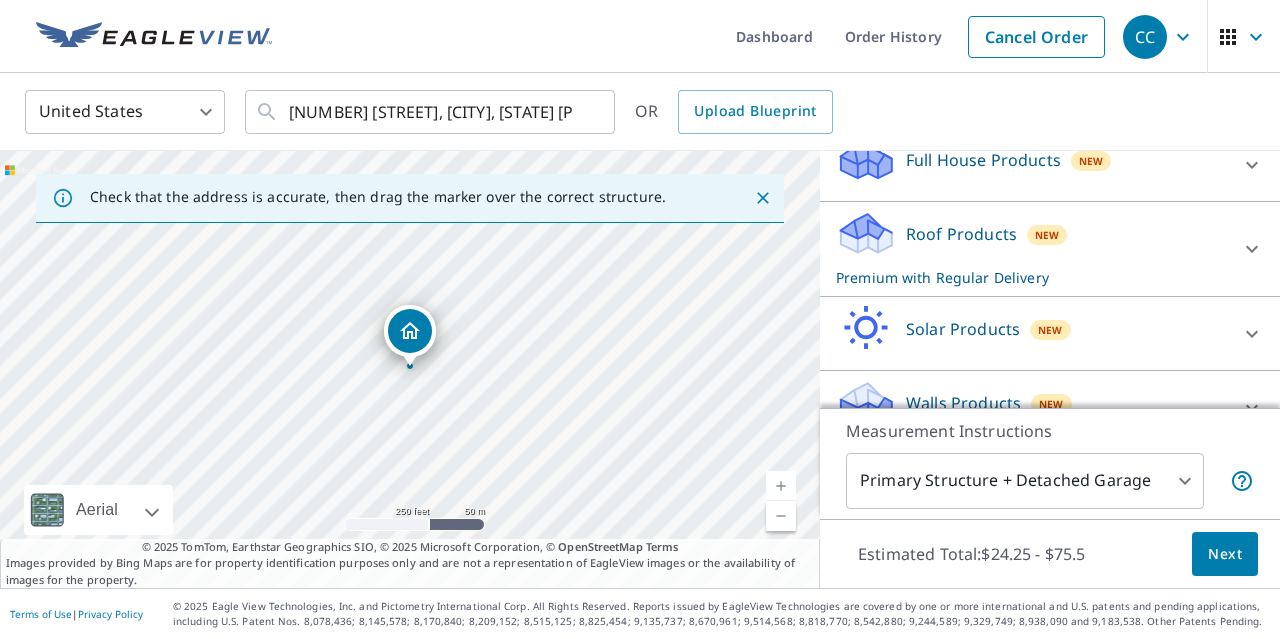 scroll, scrollTop: 264, scrollLeft: 0, axis: vertical 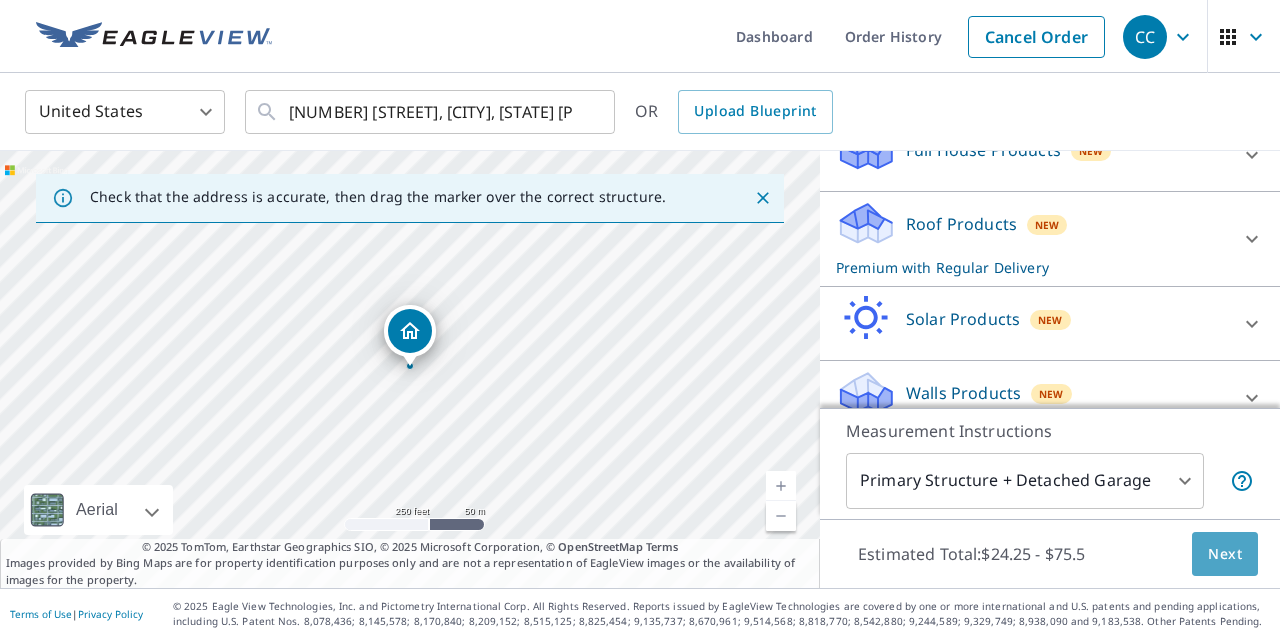 click on "Next" at bounding box center [1225, 554] 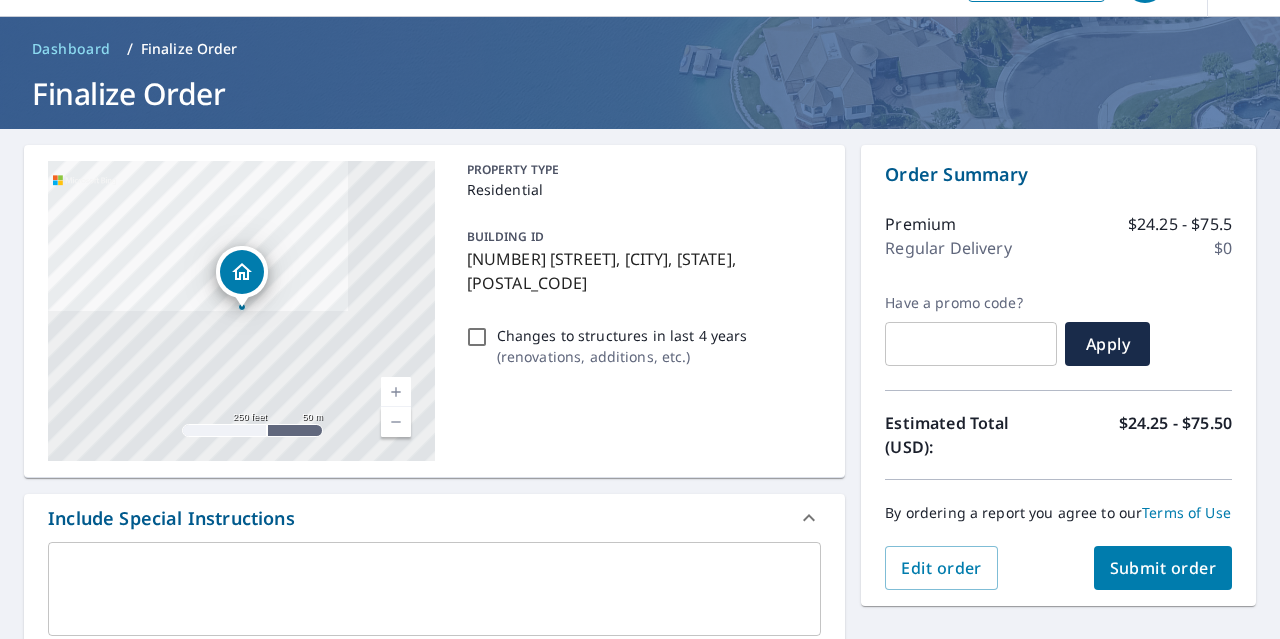 scroll, scrollTop: 57, scrollLeft: 0, axis: vertical 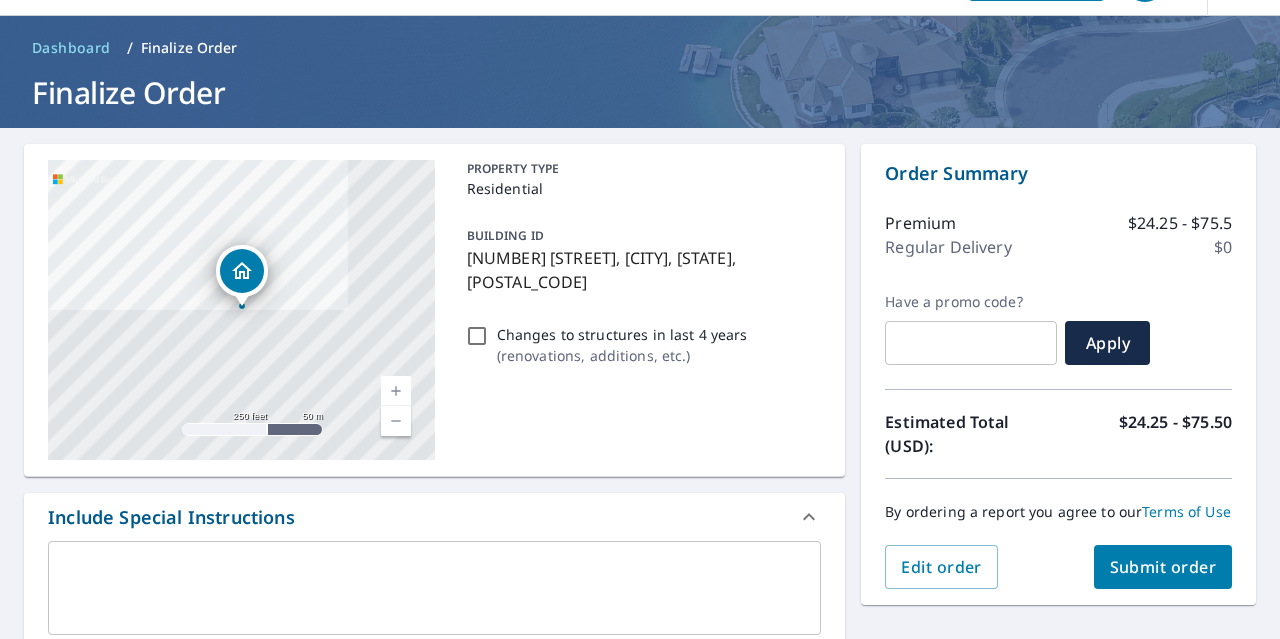 click on "Submit order" at bounding box center (1163, 567) 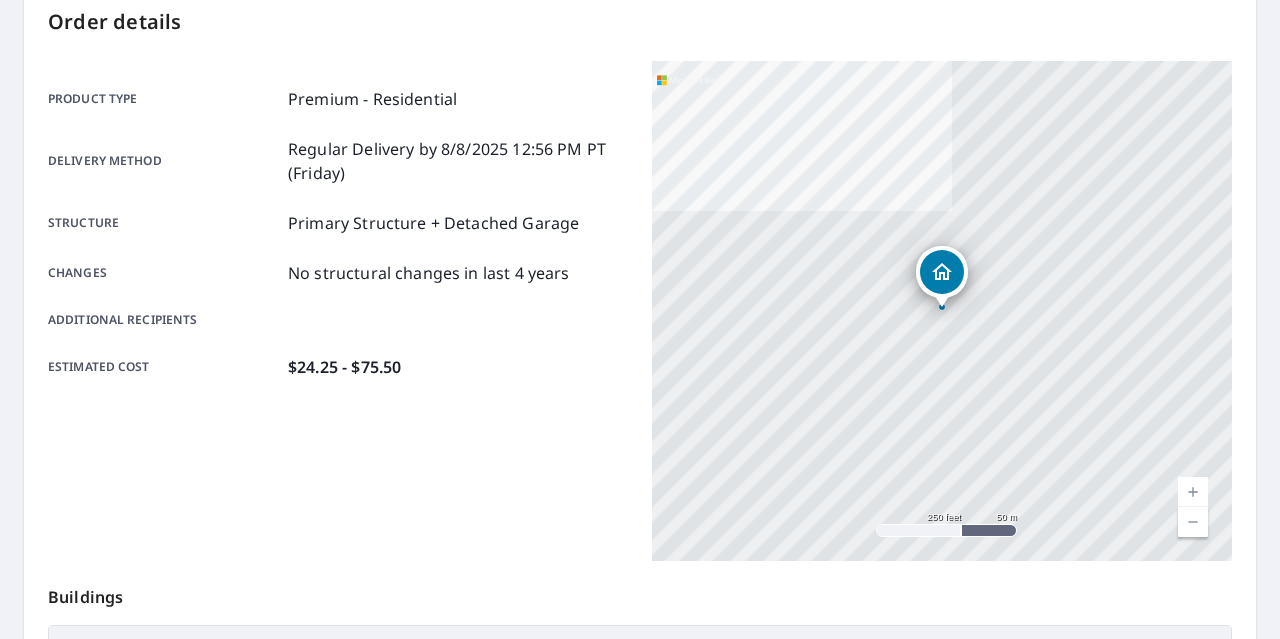 scroll, scrollTop: 0, scrollLeft: 0, axis: both 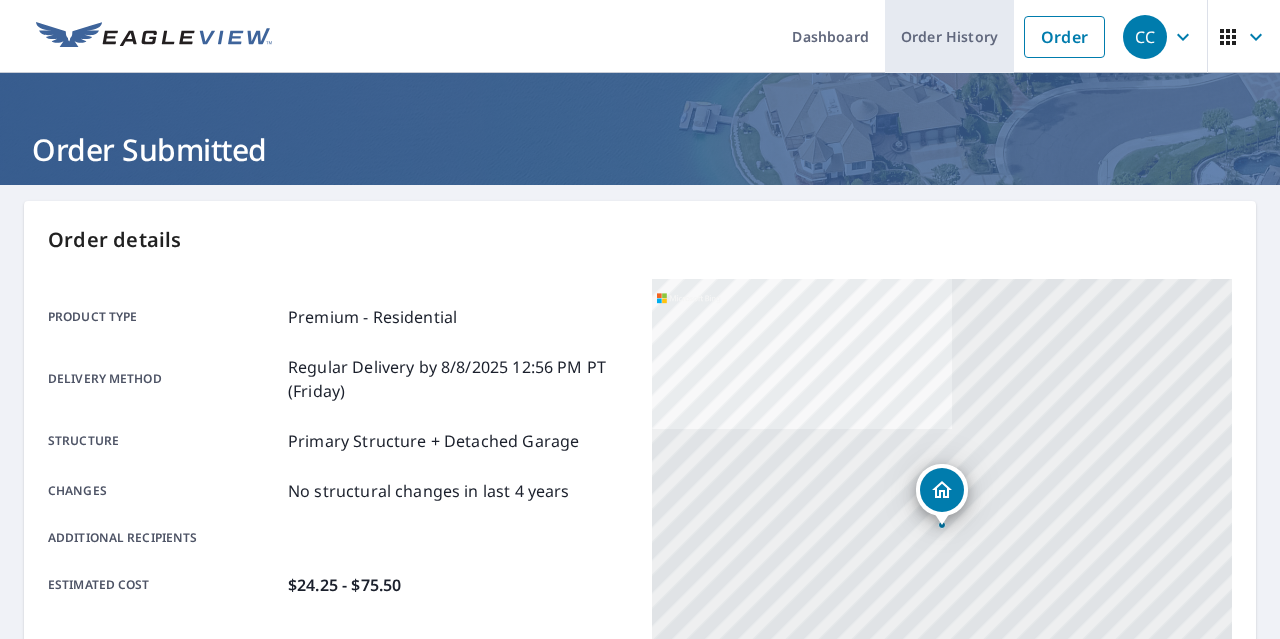 click on "Order History" at bounding box center (949, 36) 